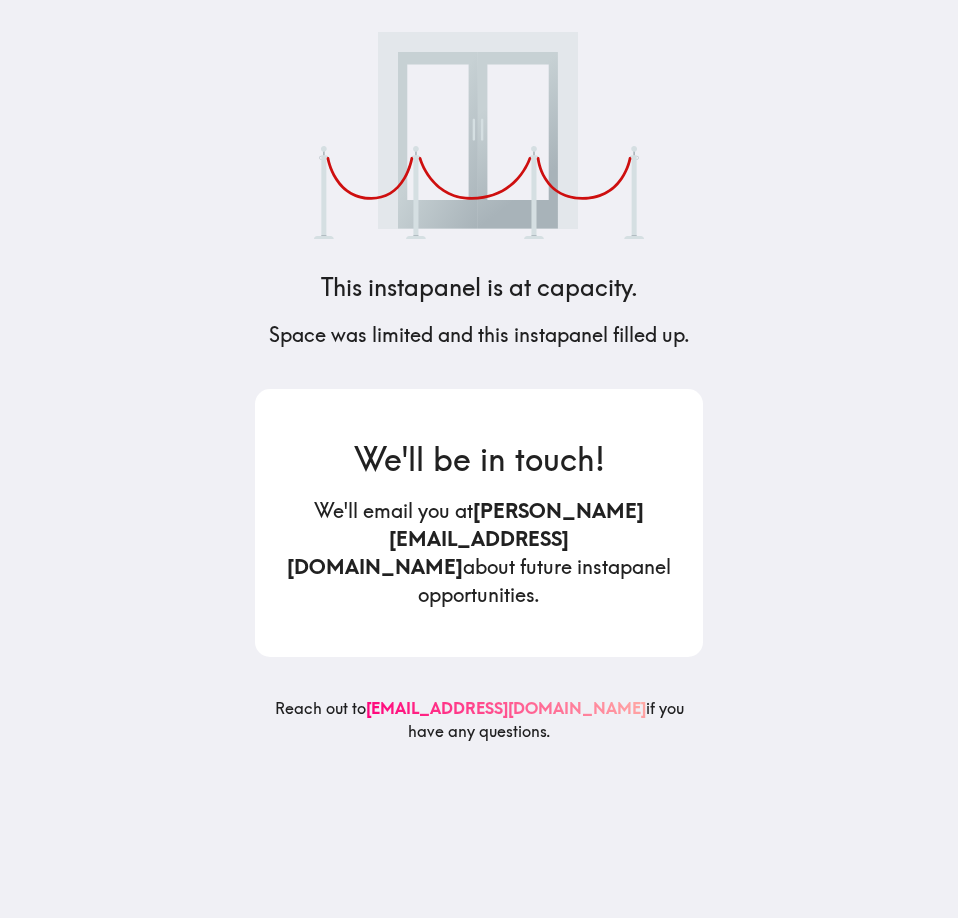 scroll, scrollTop: 0, scrollLeft: 0, axis: both 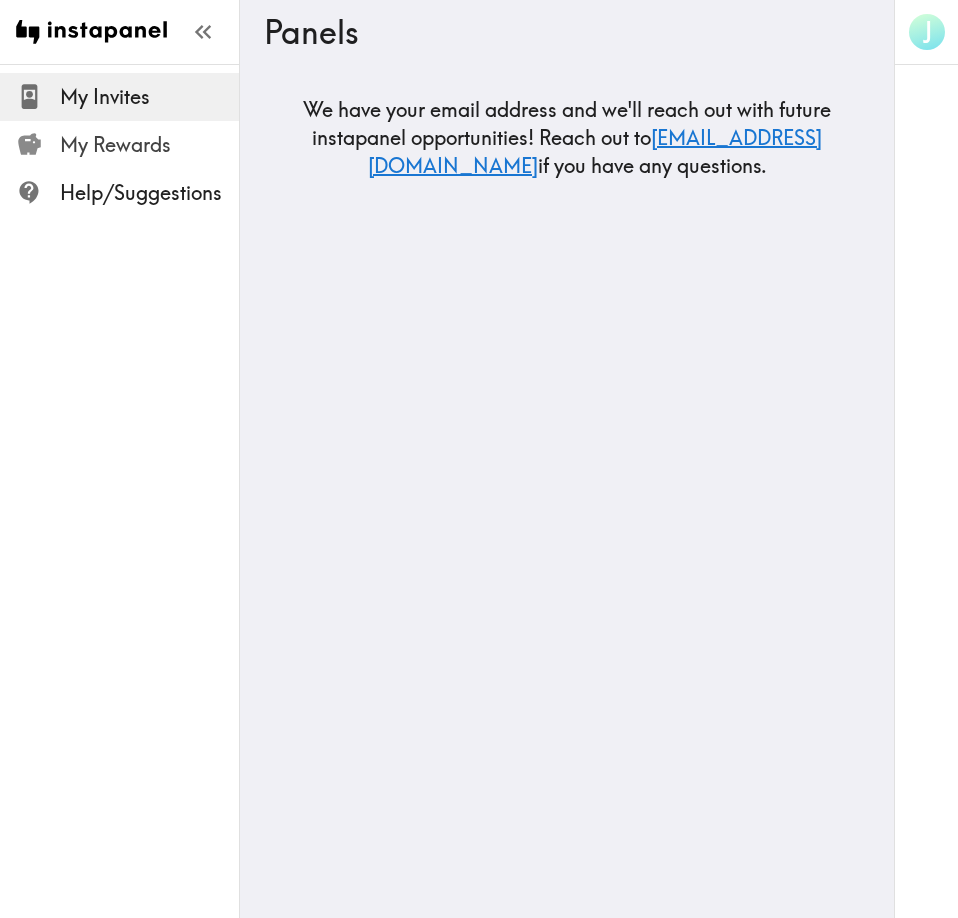 click on "My Rewards" at bounding box center (149, 145) 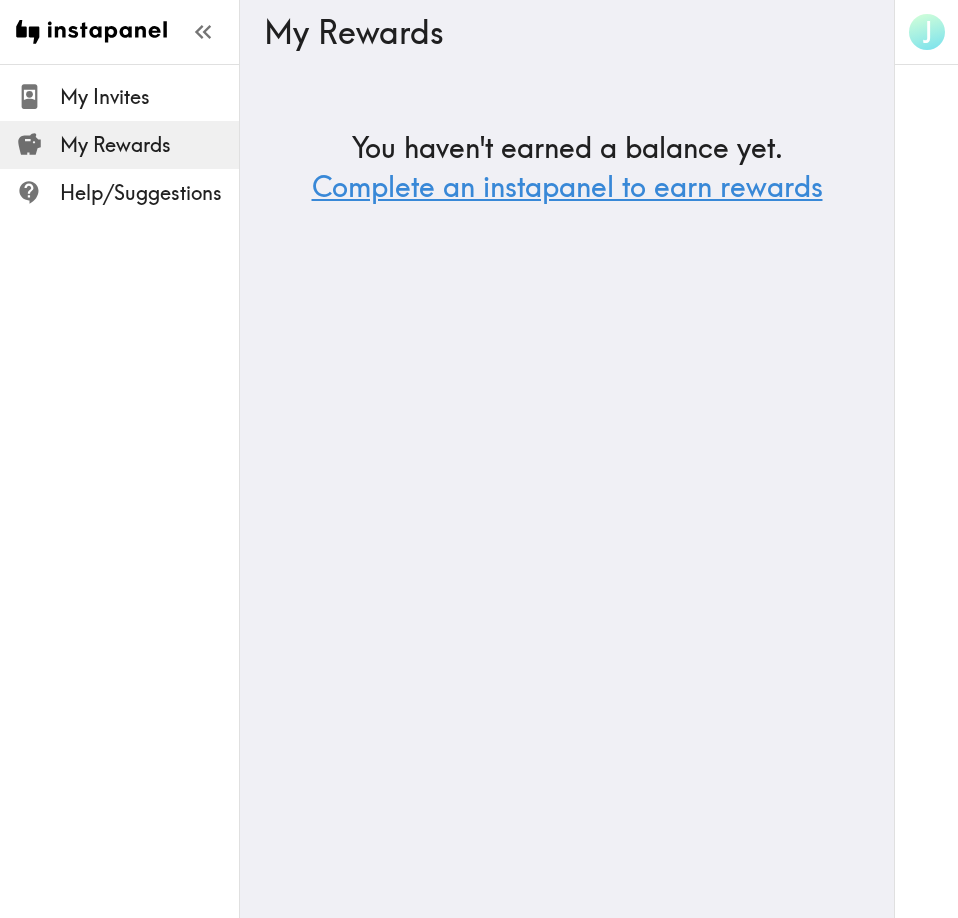 click on "Complete an instapanel to earn rewards" at bounding box center (567, 186) 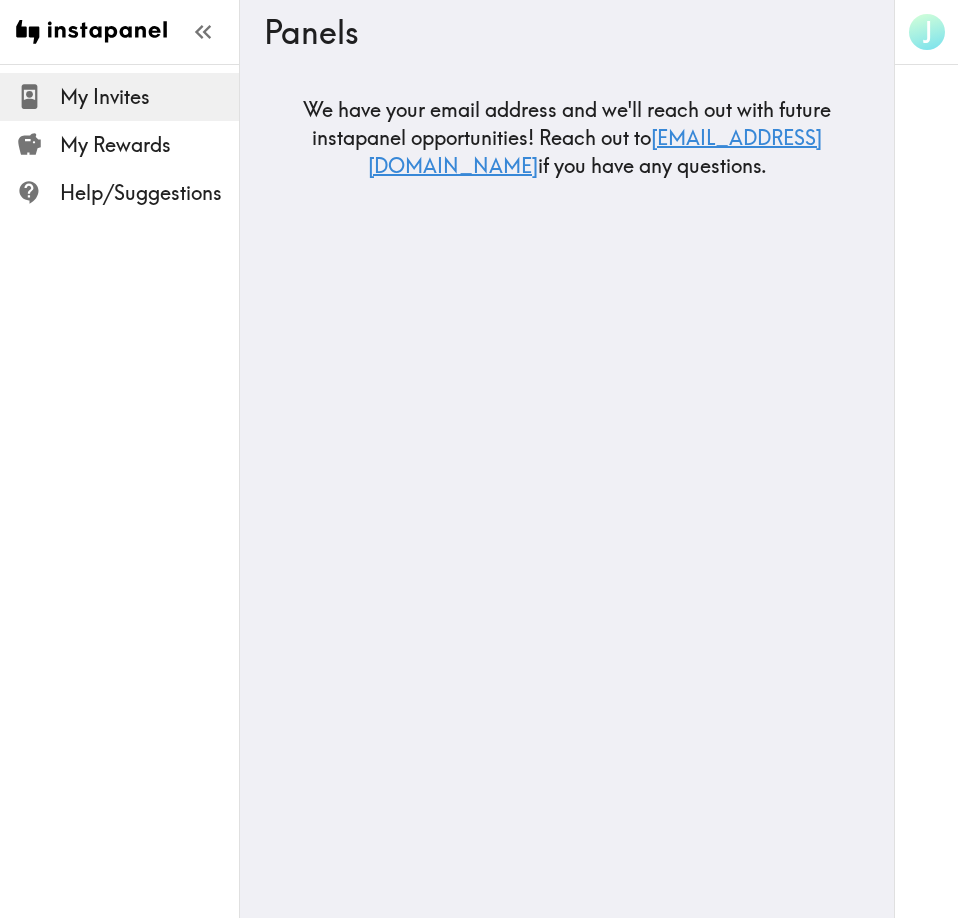 click on "[EMAIL_ADDRESS][DOMAIN_NAME]" at bounding box center (595, 151) 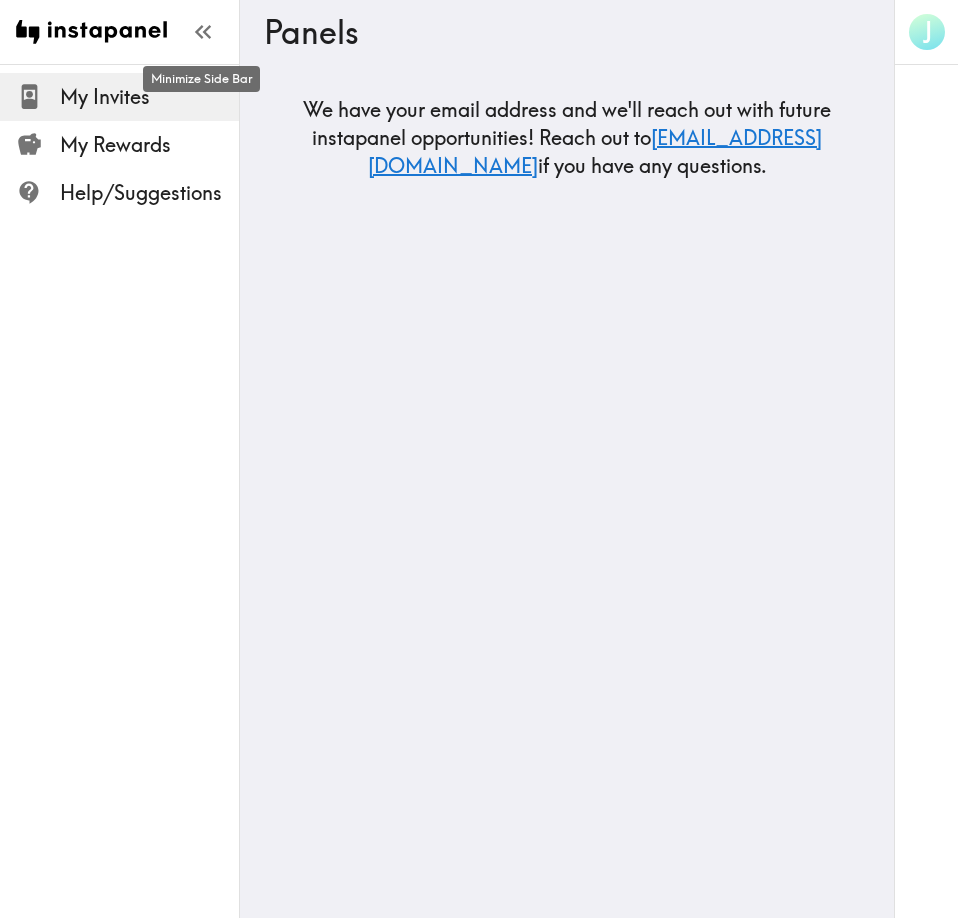 click 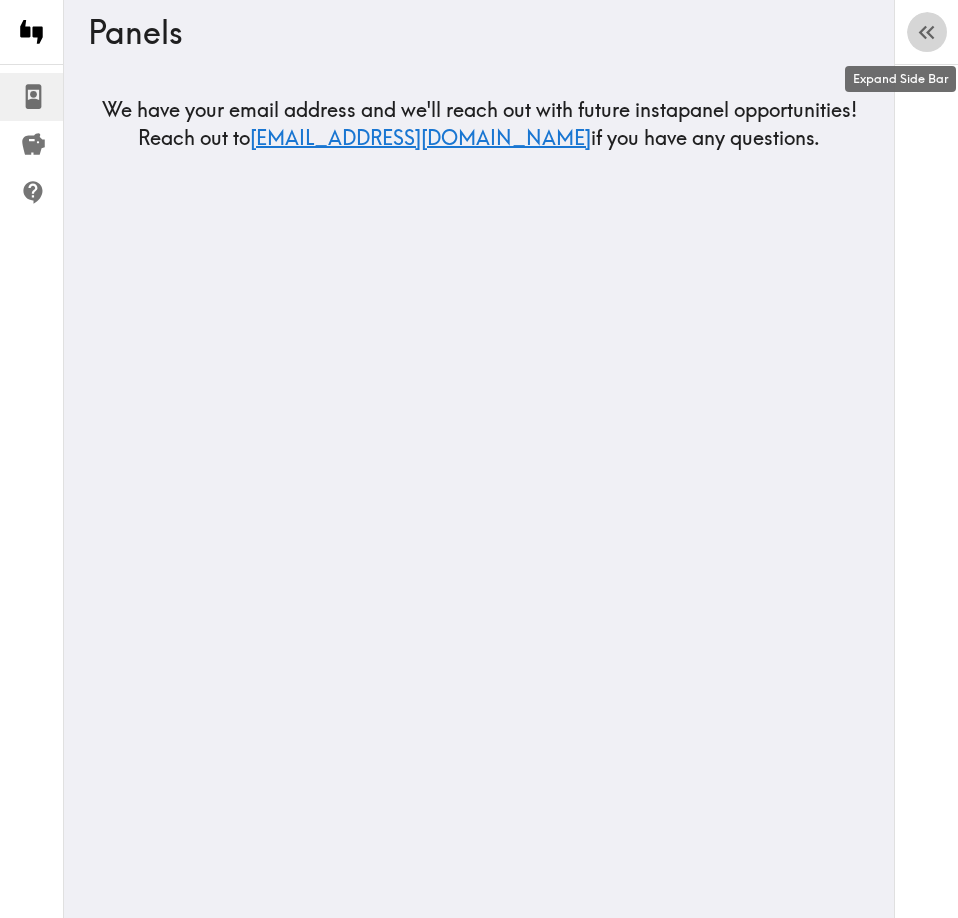 click on "J" at bounding box center (927, 32) 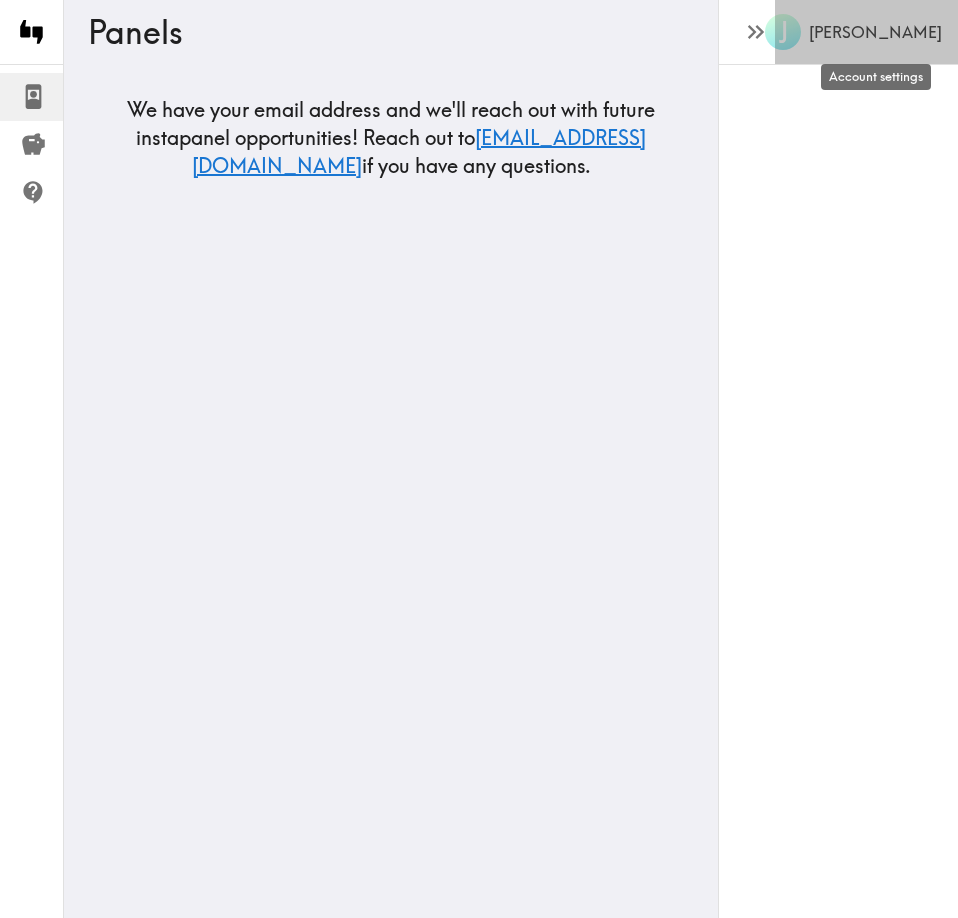 click on "[PERSON_NAME]" at bounding box center [875, 32] 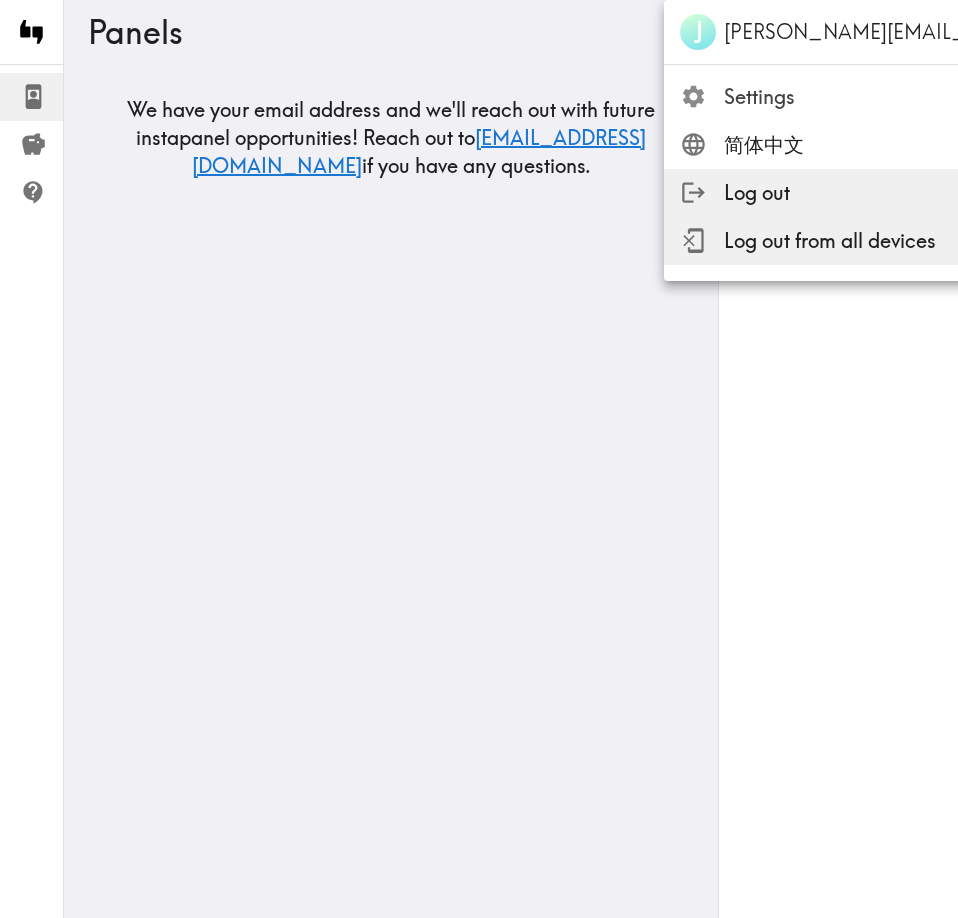 click on "Settings" at bounding box center [954, 97] 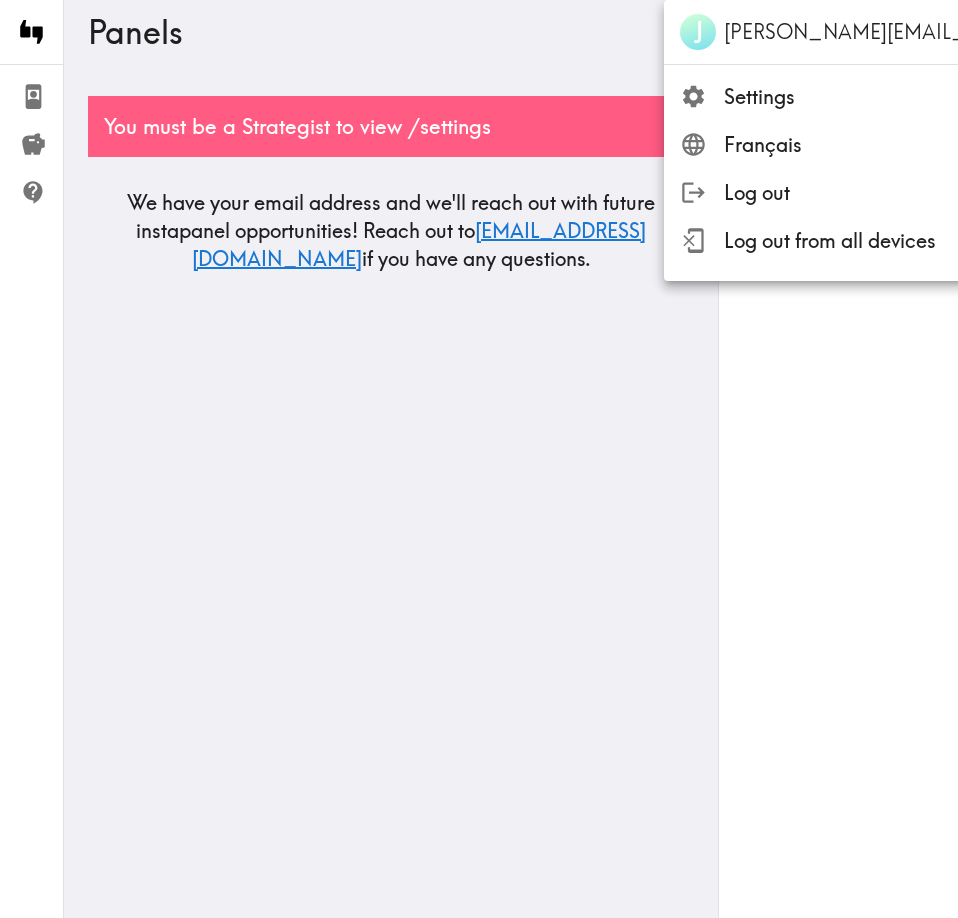 click at bounding box center [479, 459] 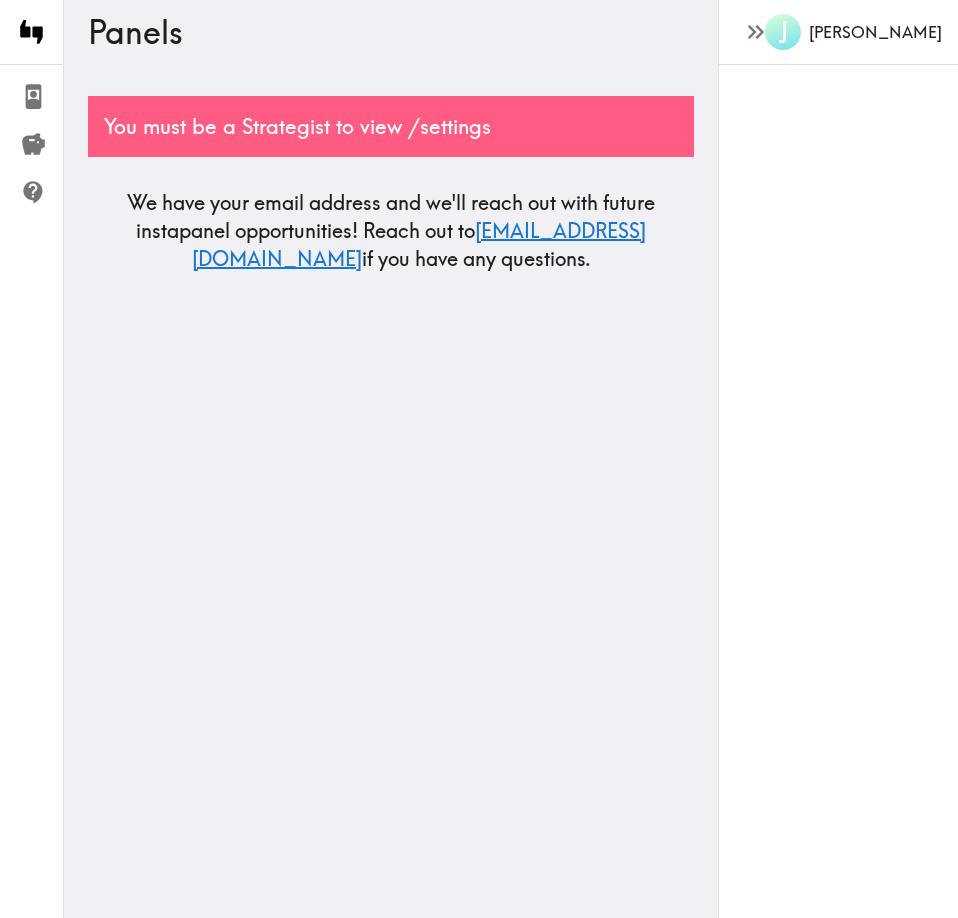click on "You must be a Strategist to view /settings" at bounding box center (391, 126) 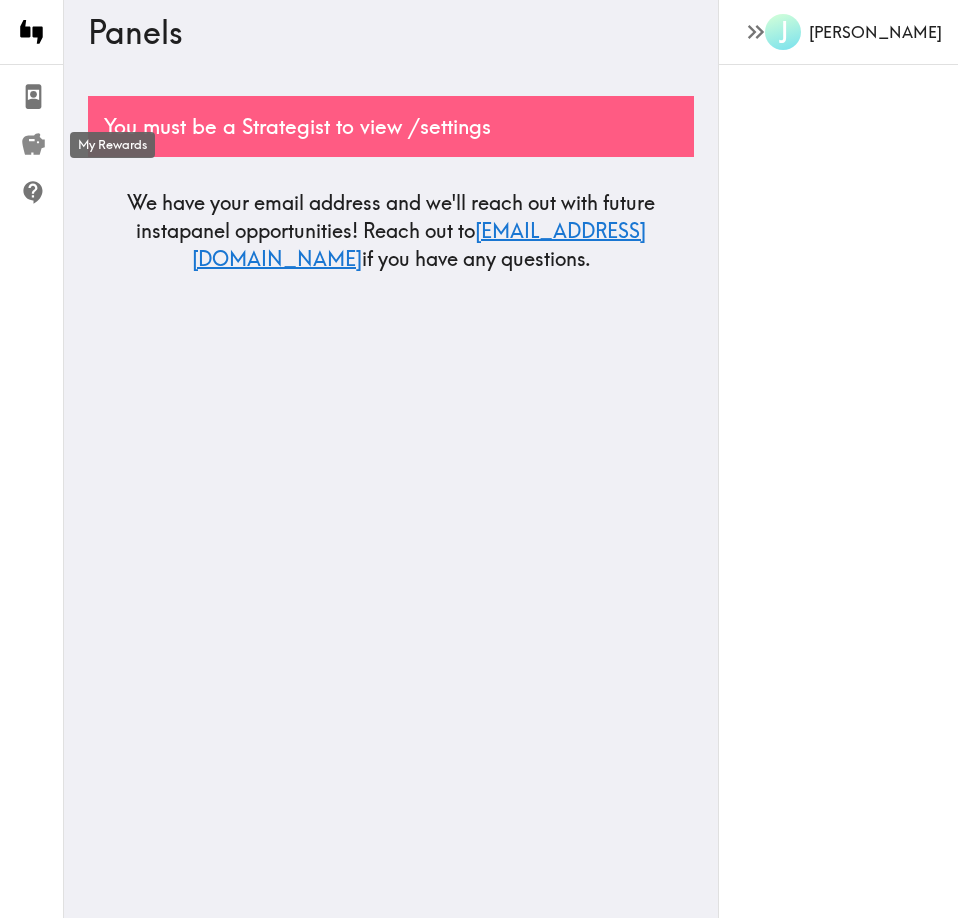click 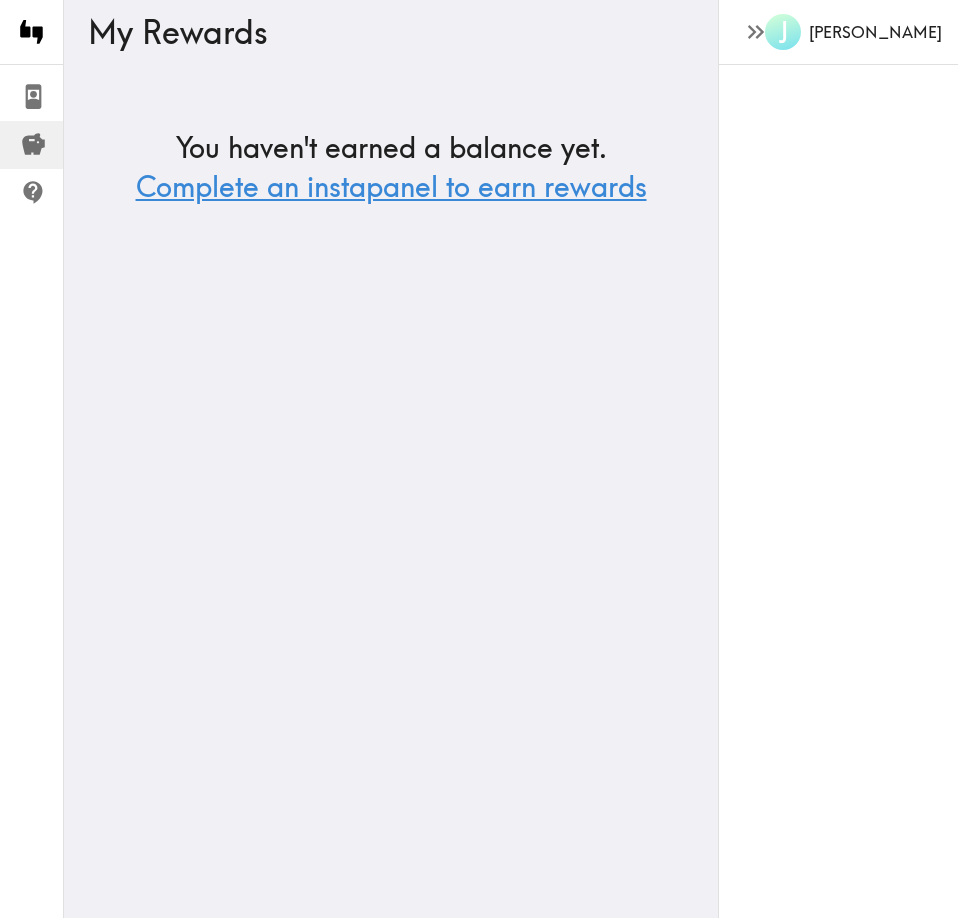 click on "Complete an instapanel to earn rewards" at bounding box center [391, 186] 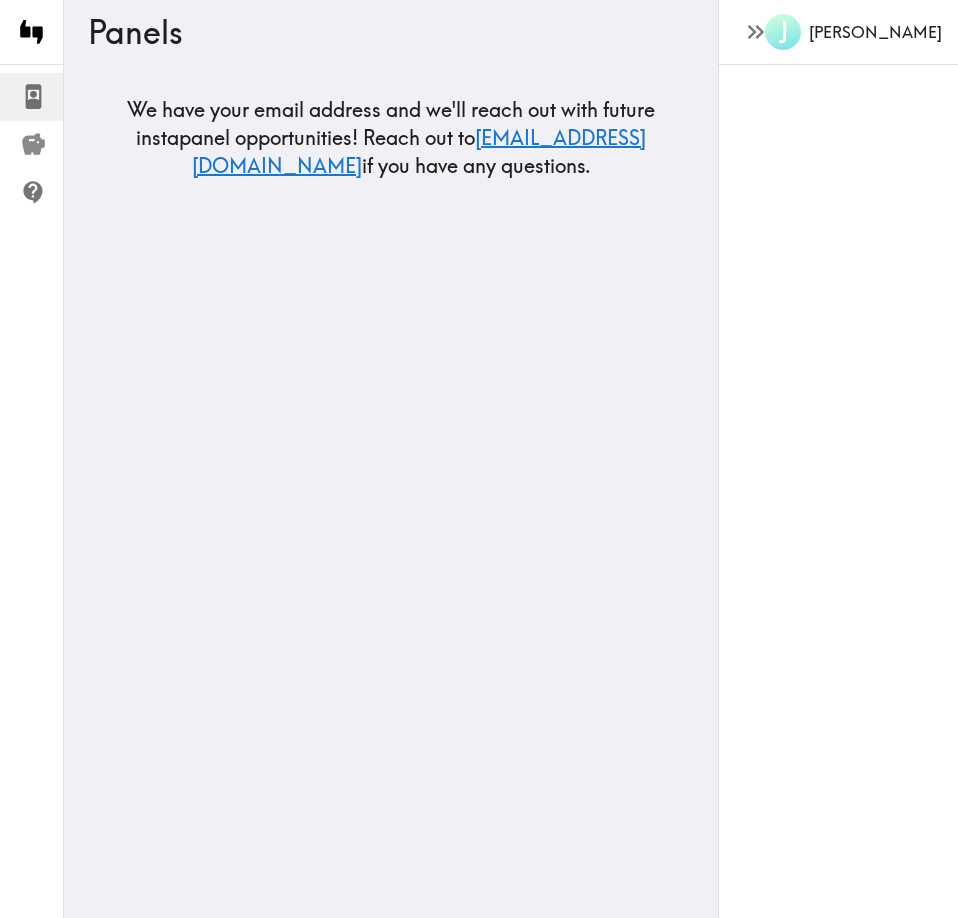 click on "My Rewards" at bounding box center [31, 145] 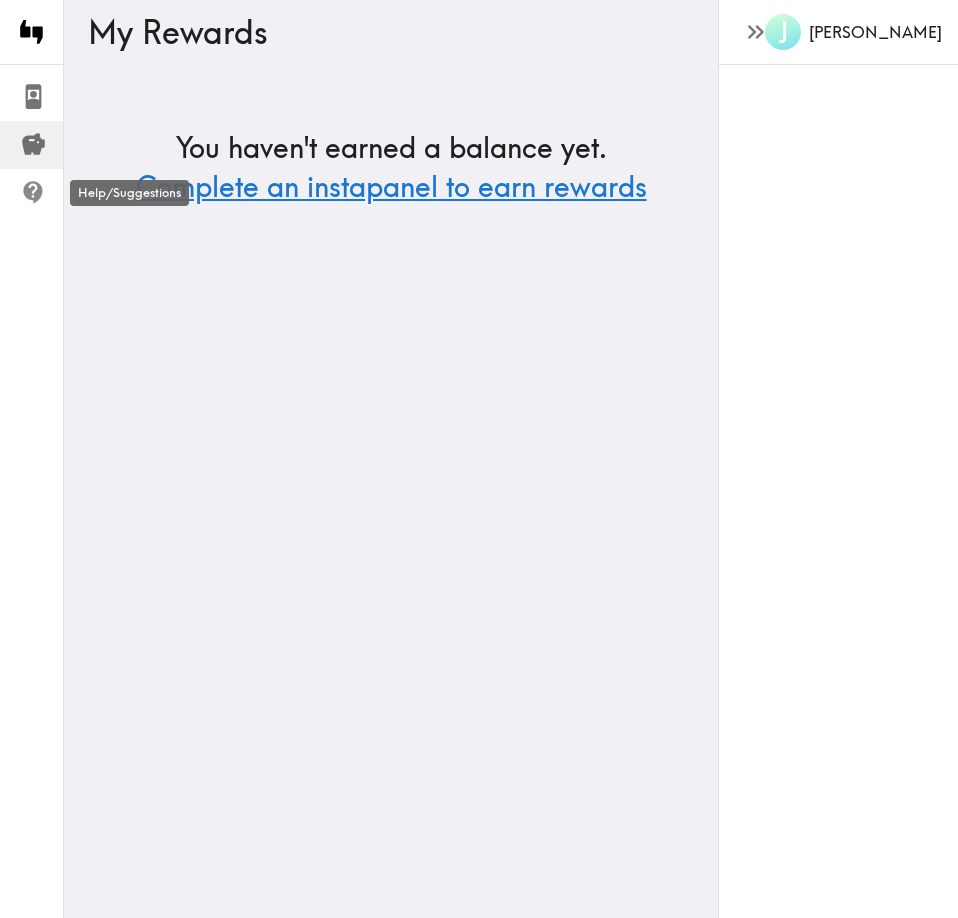 click 